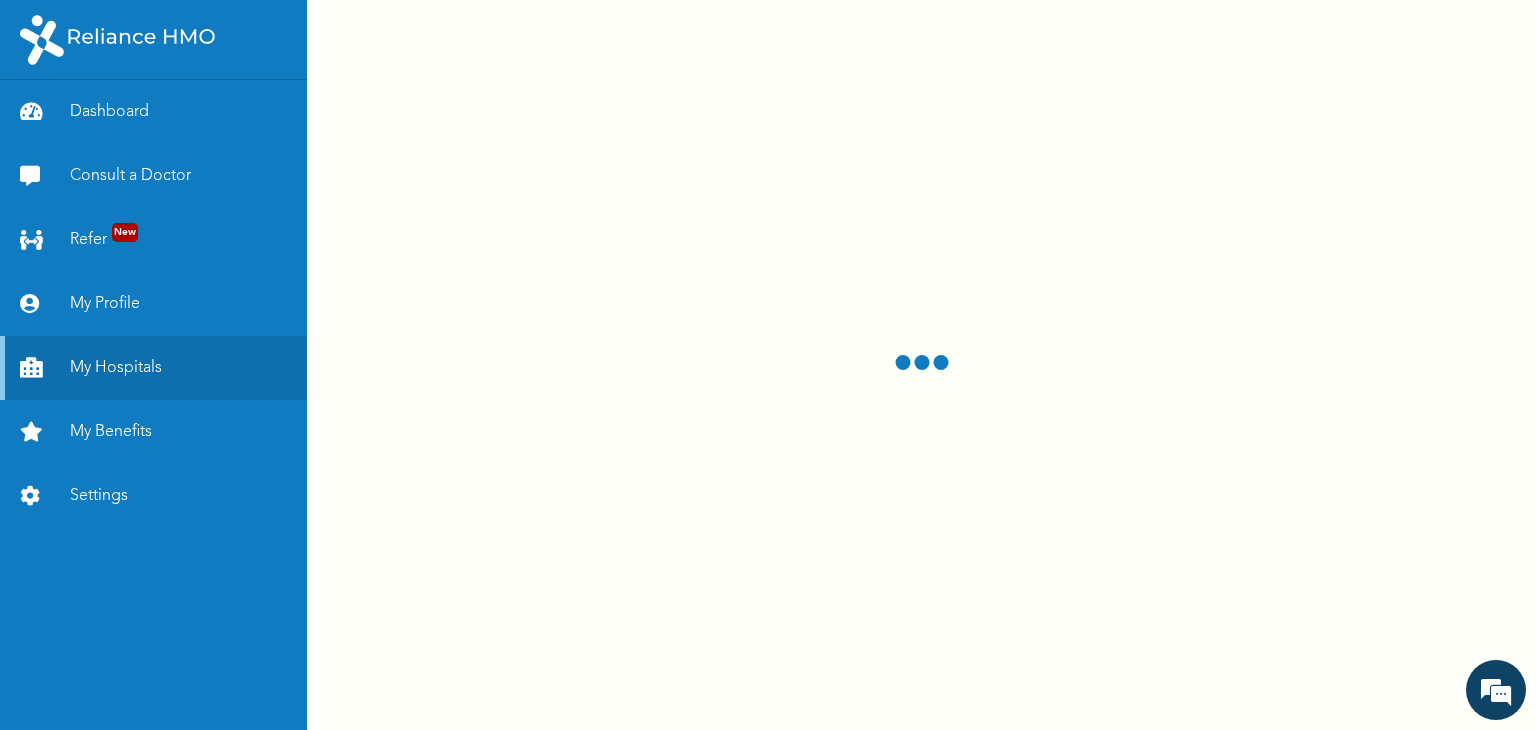 scroll, scrollTop: 0, scrollLeft: 0, axis: both 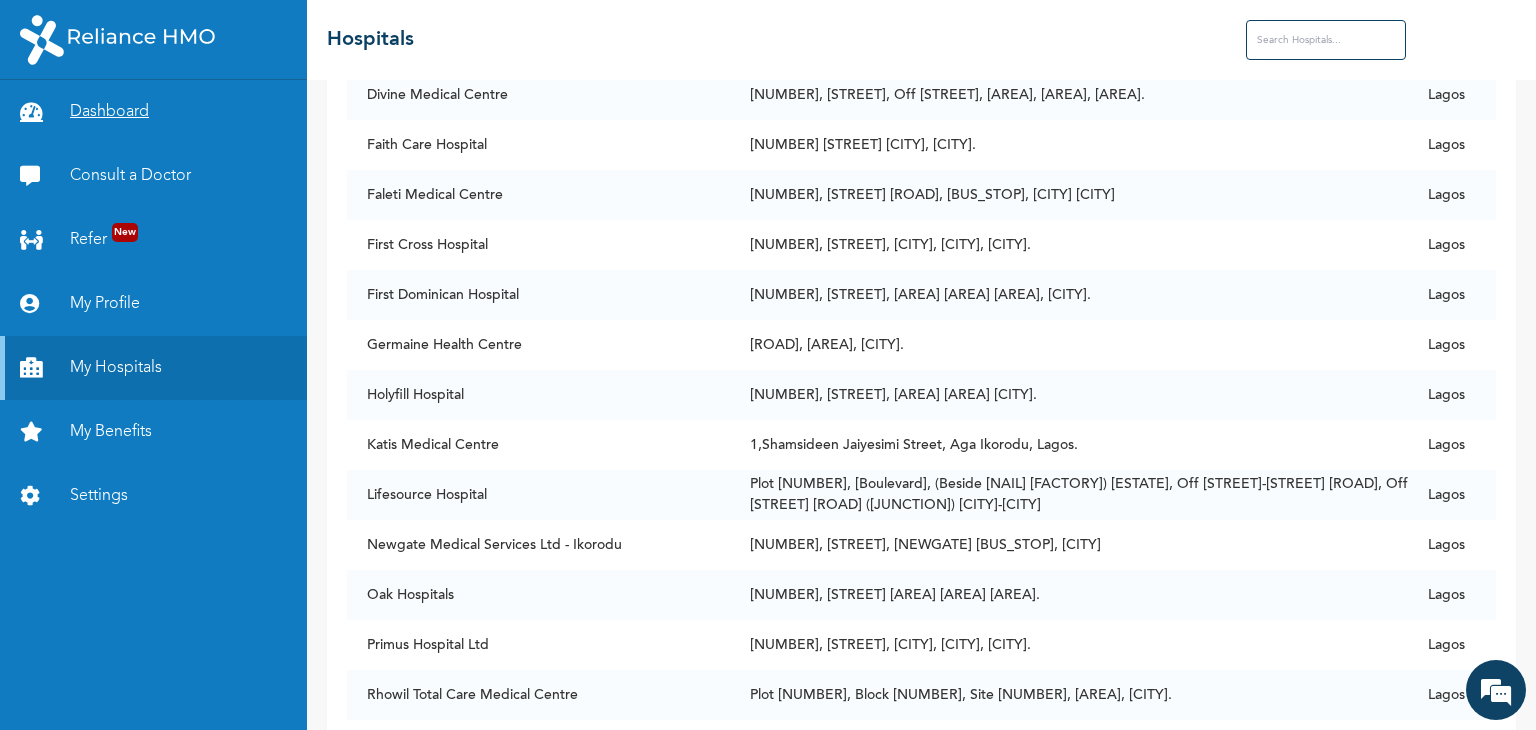 click on "Dashboard" at bounding box center (153, 112) 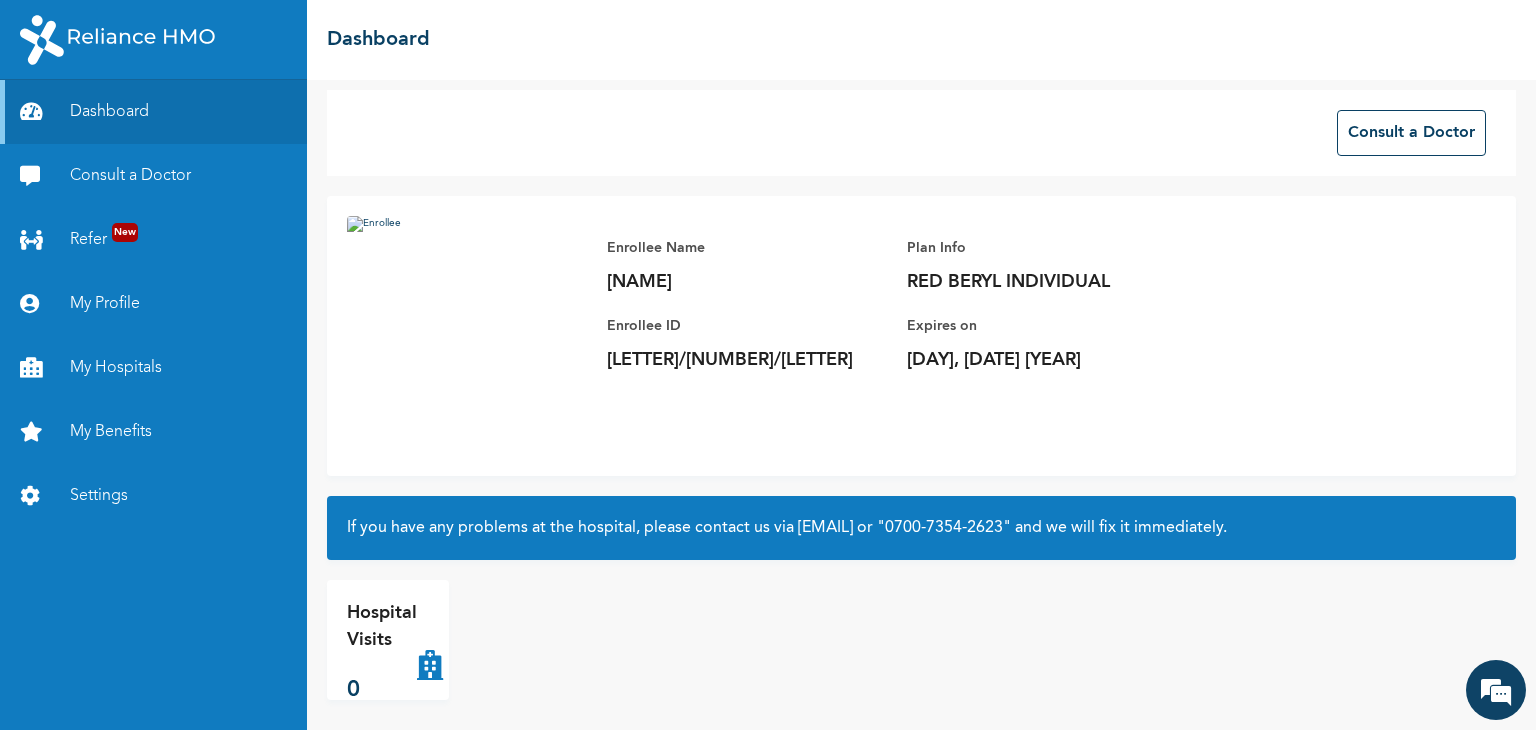 scroll, scrollTop: 20, scrollLeft: 0, axis: vertical 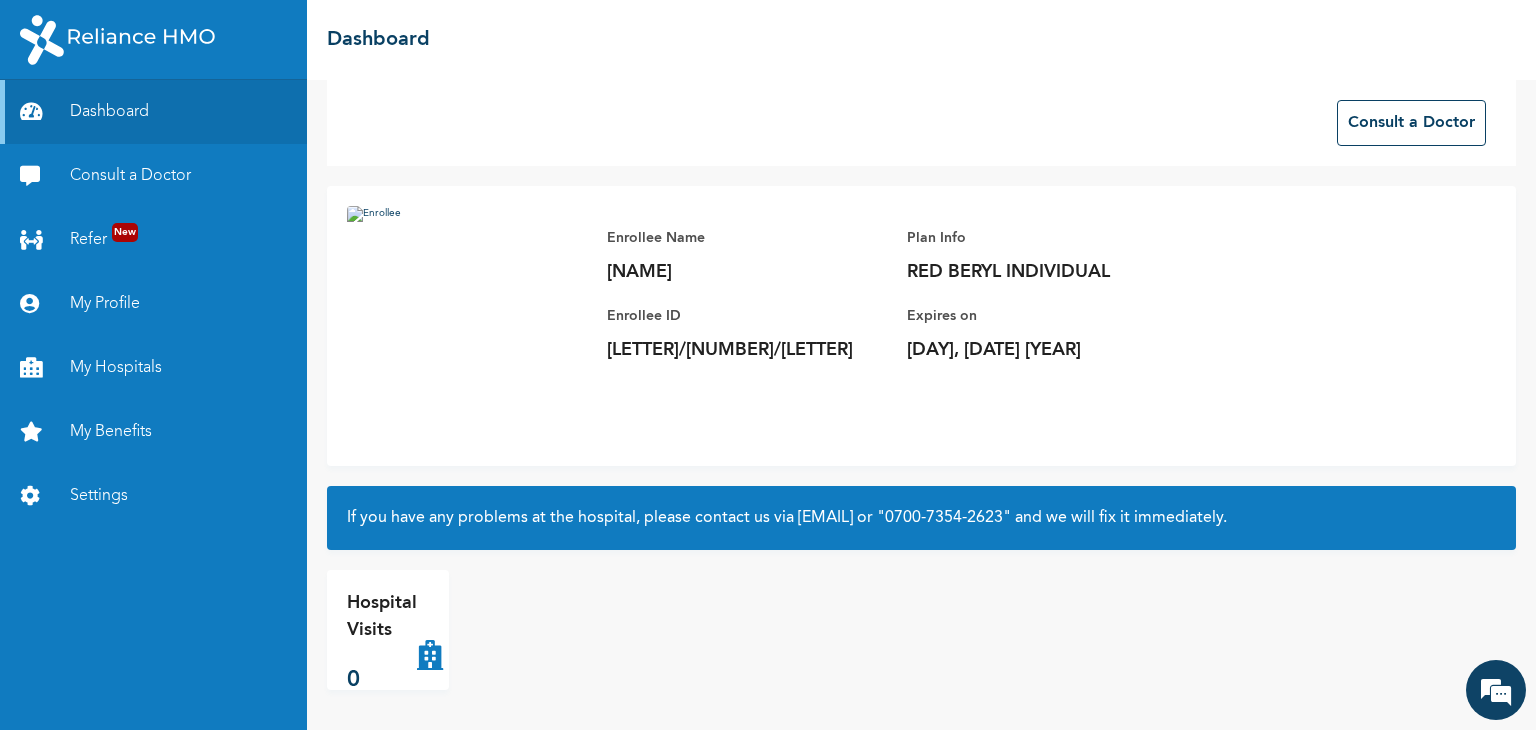 click at bounding box center [430, 630] 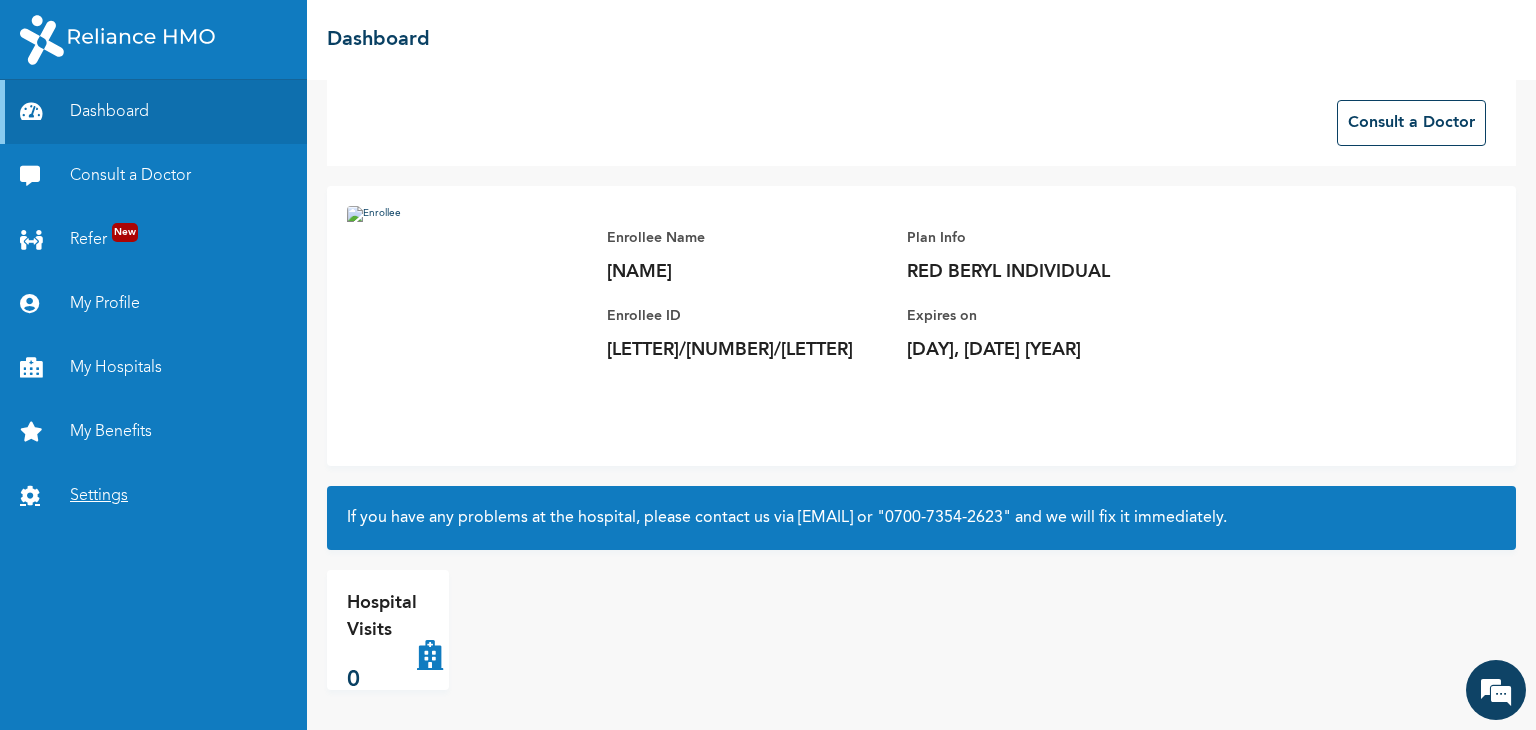 click on "Settings" at bounding box center [153, 496] 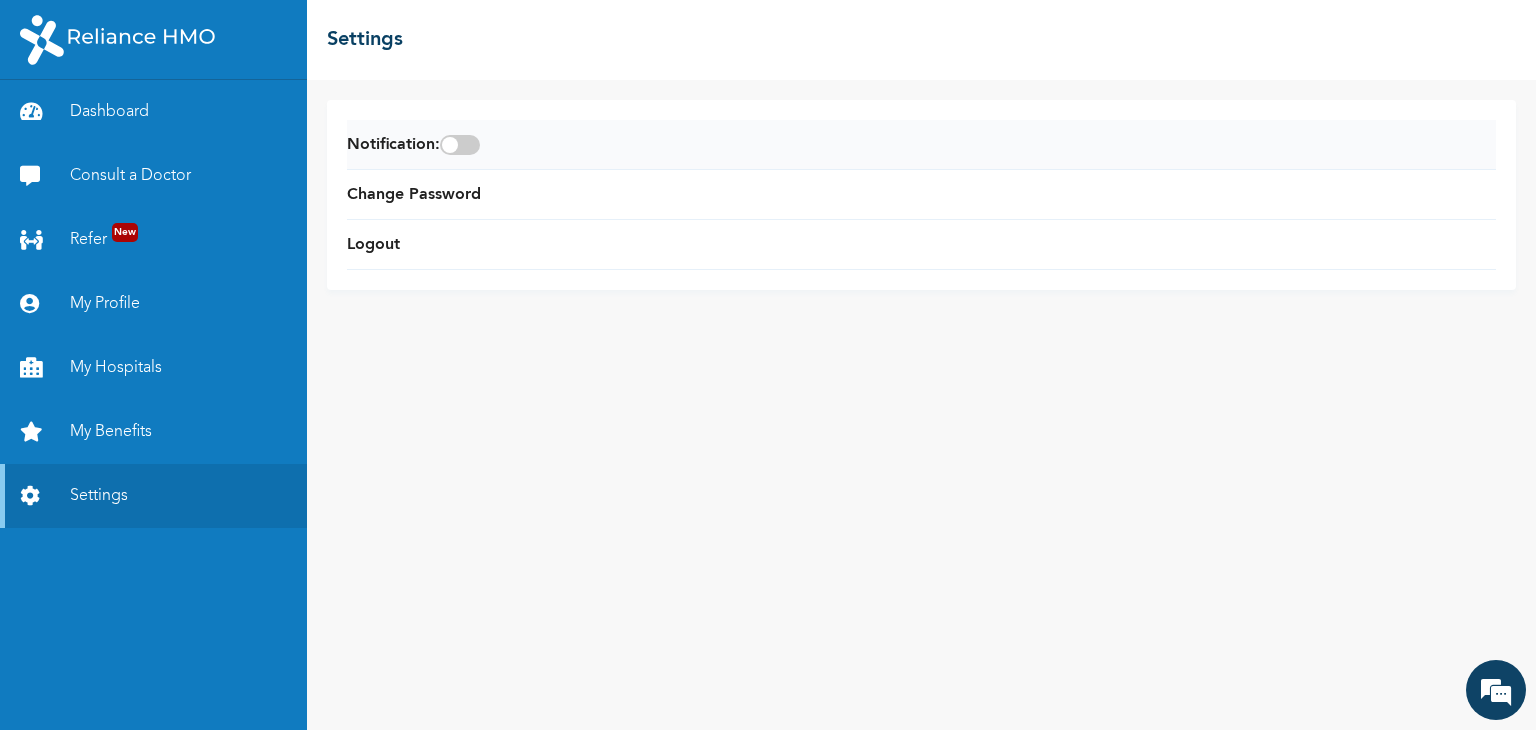 click at bounding box center (460, 145) 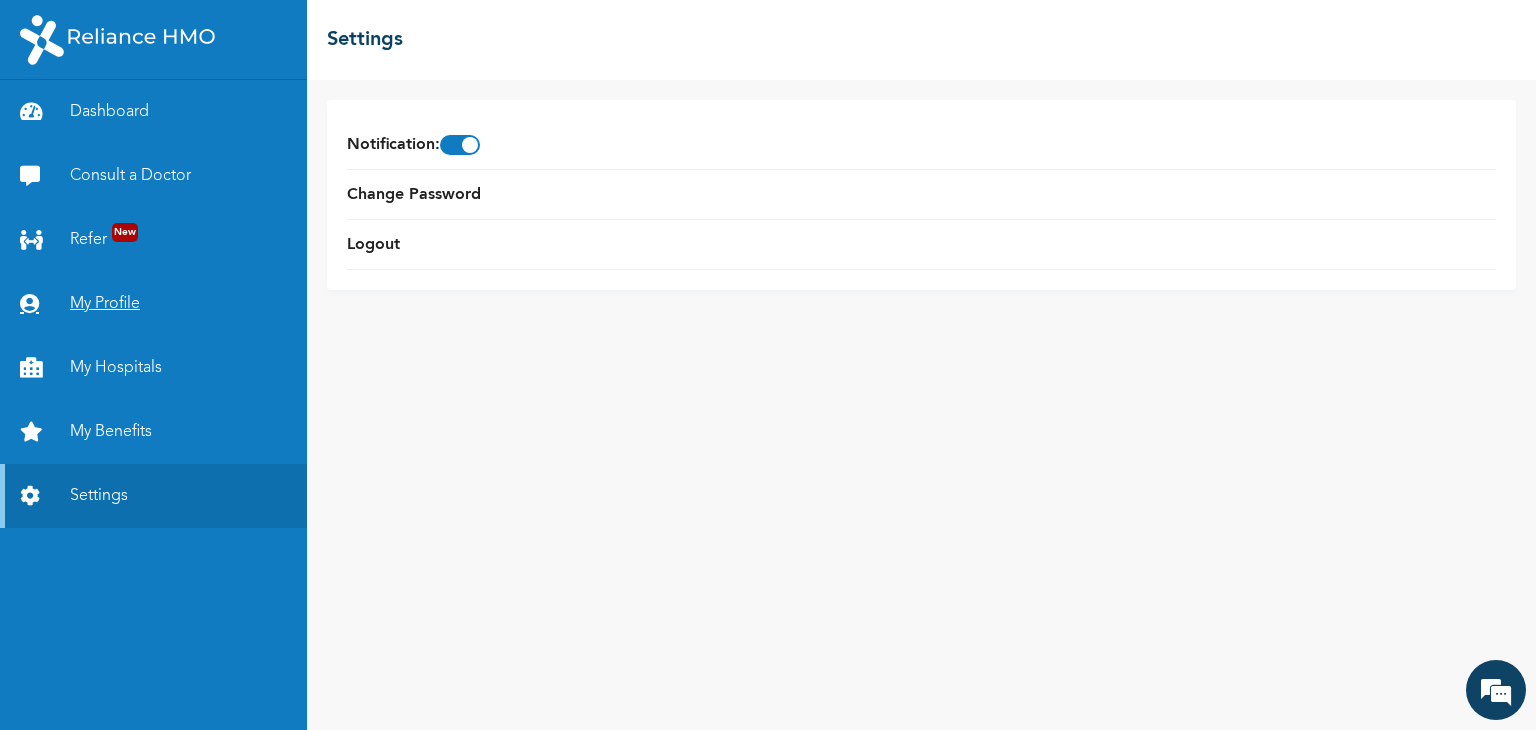 click on "My Profile" at bounding box center [153, 304] 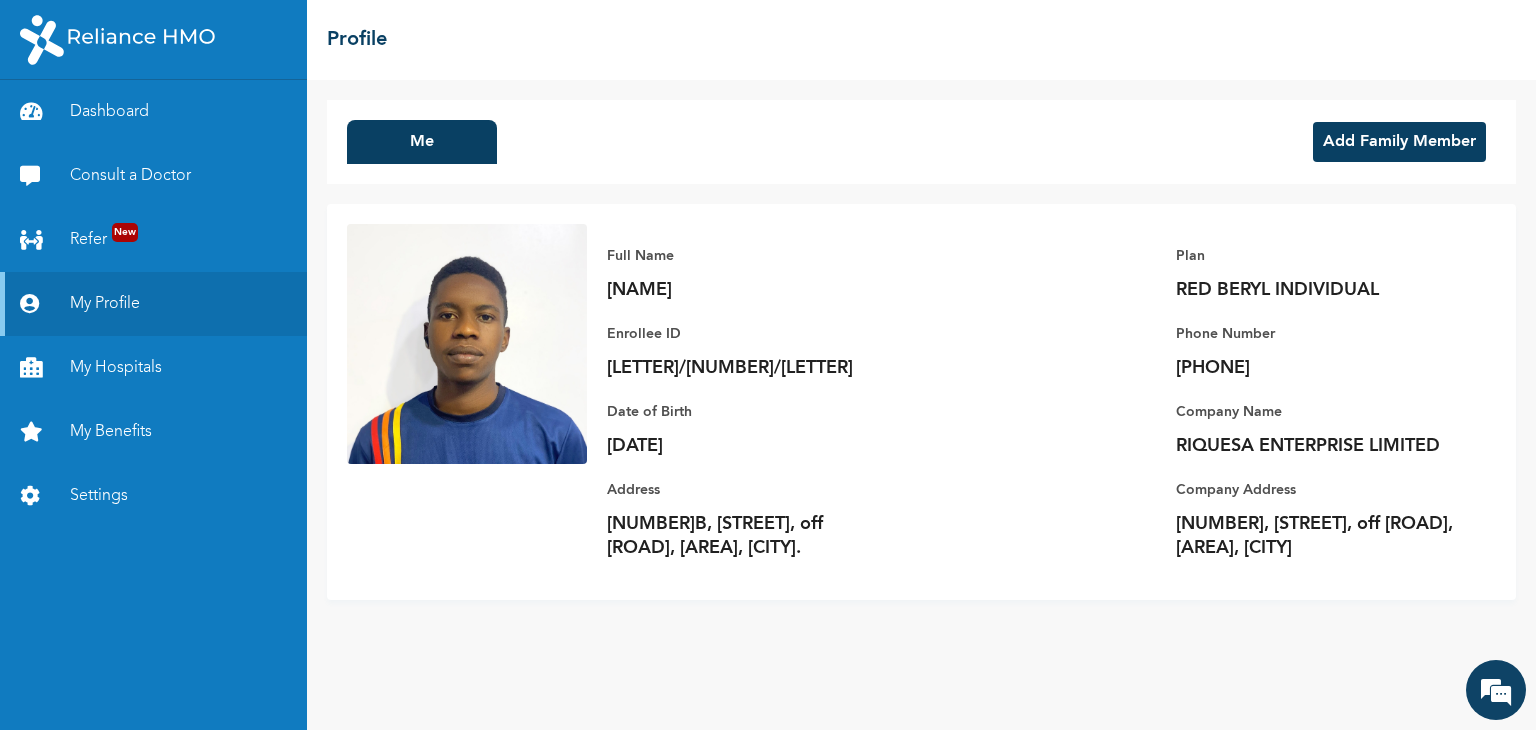 click on "Enrollee ID" at bounding box center [747, 334] 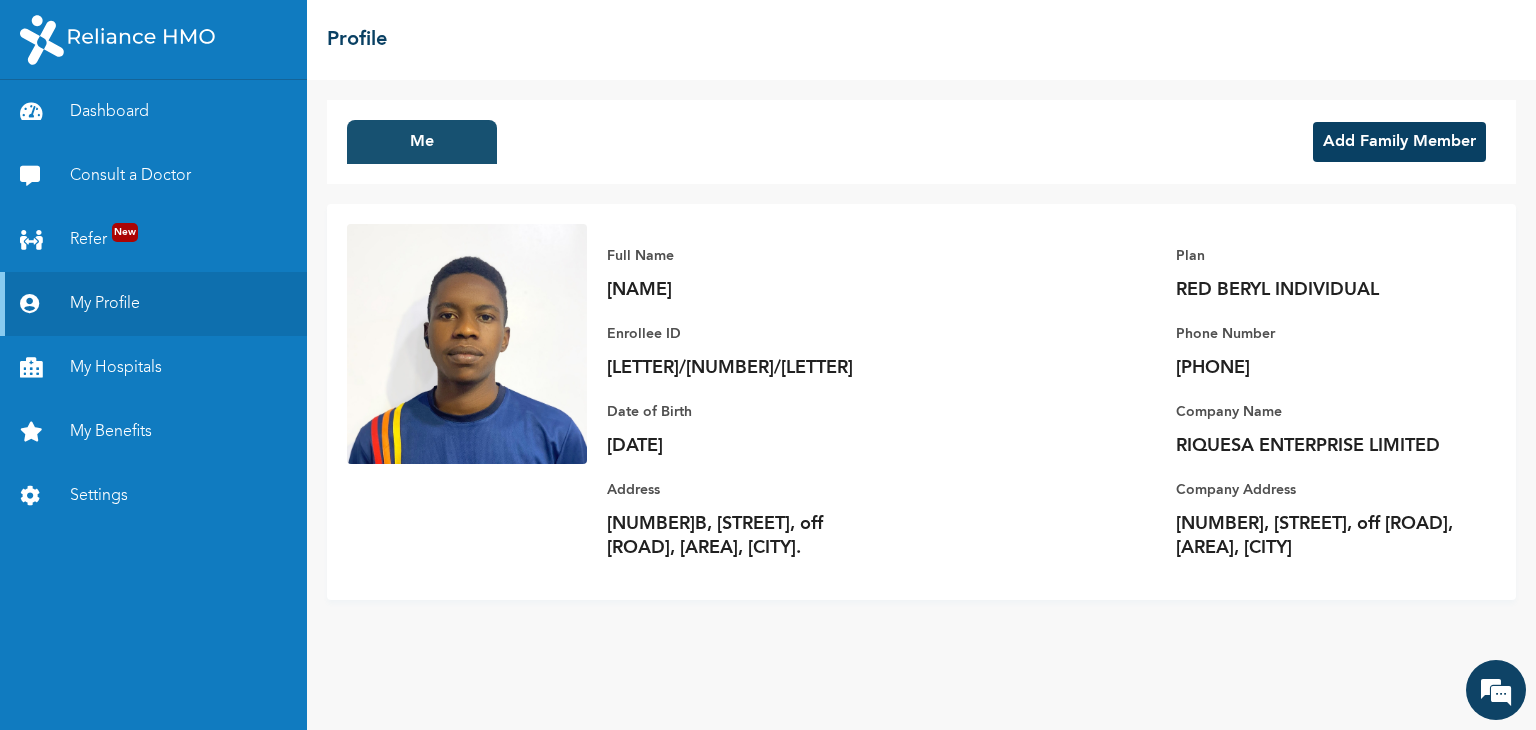 click on "Me" at bounding box center (422, 142) 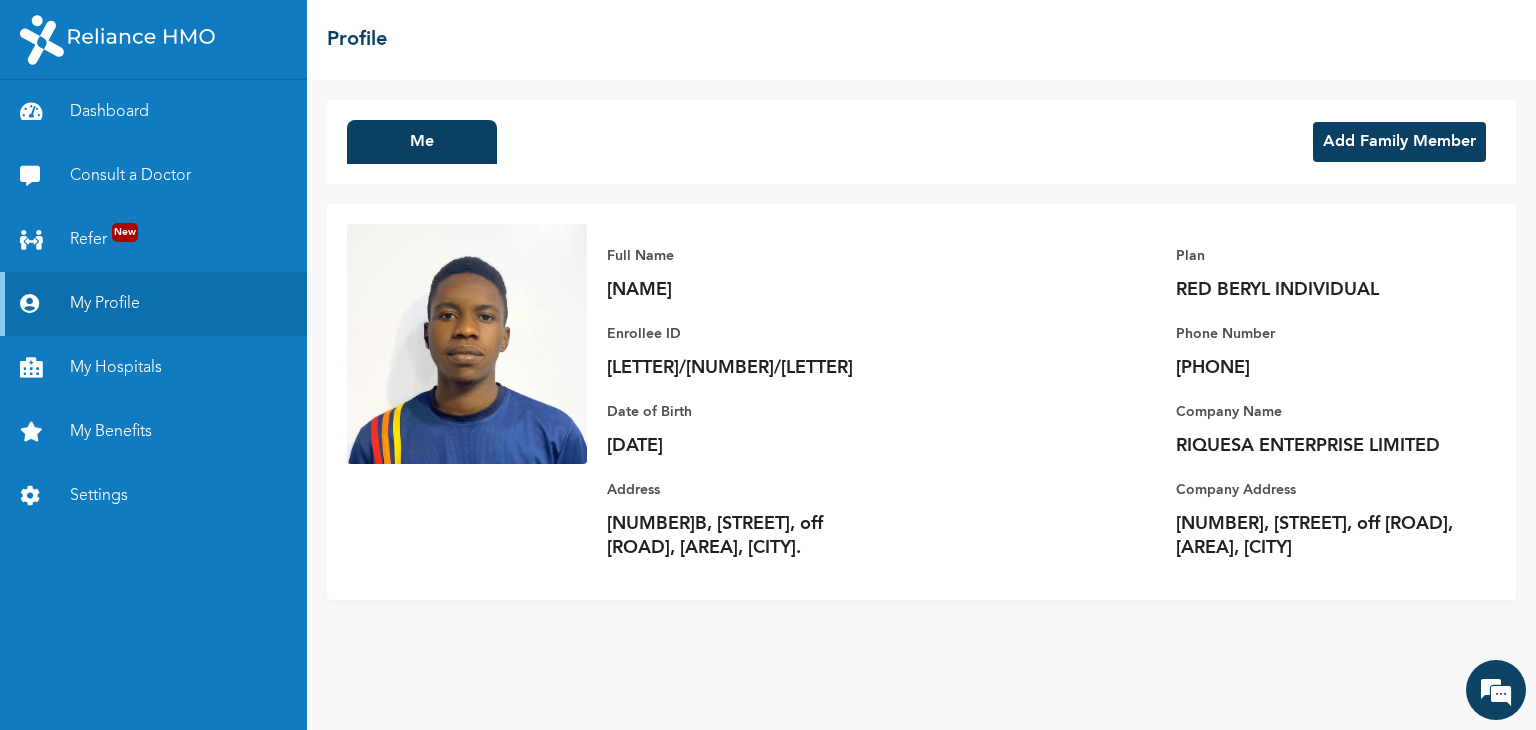 click on "Add Family Member" at bounding box center (1399, 142) 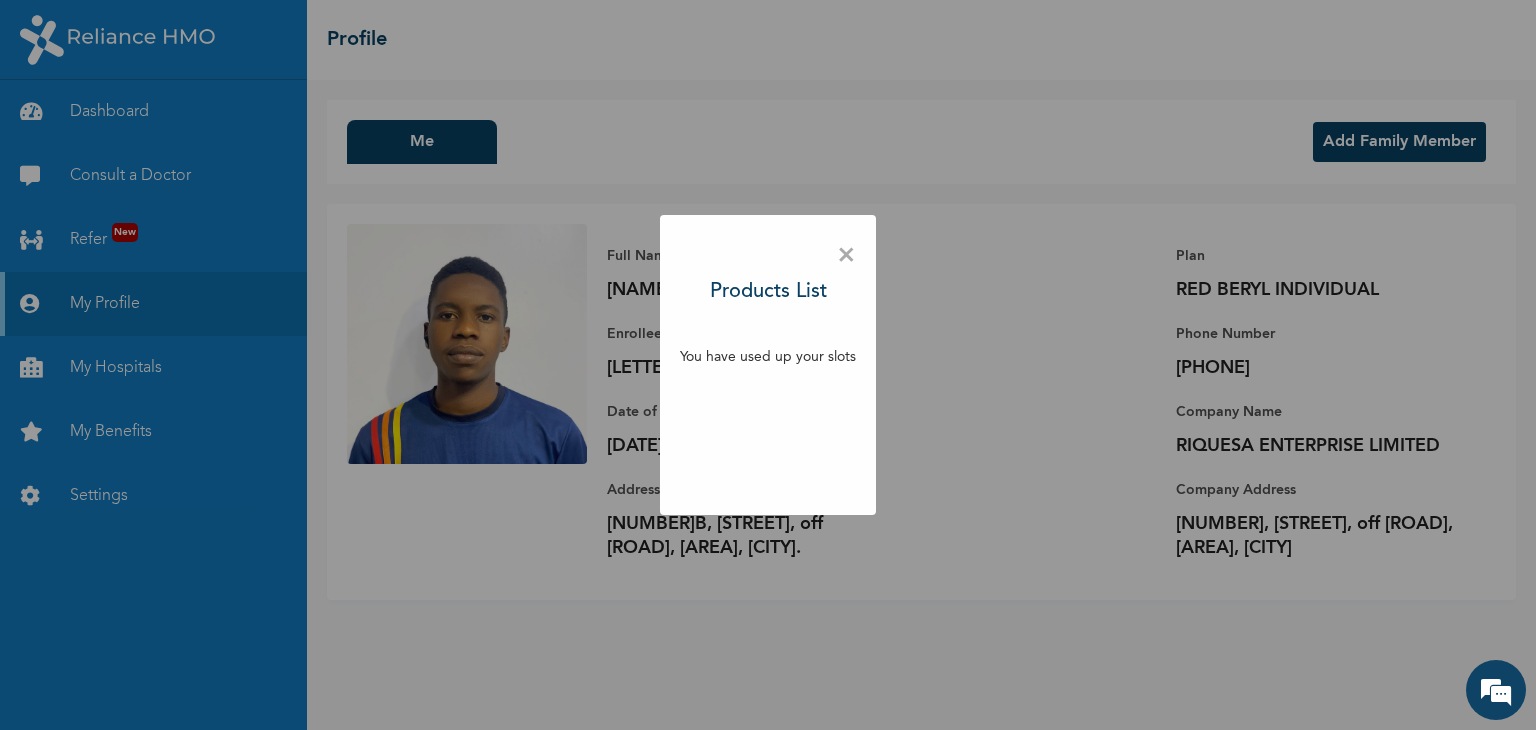 click on "×" at bounding box center [846, 256] 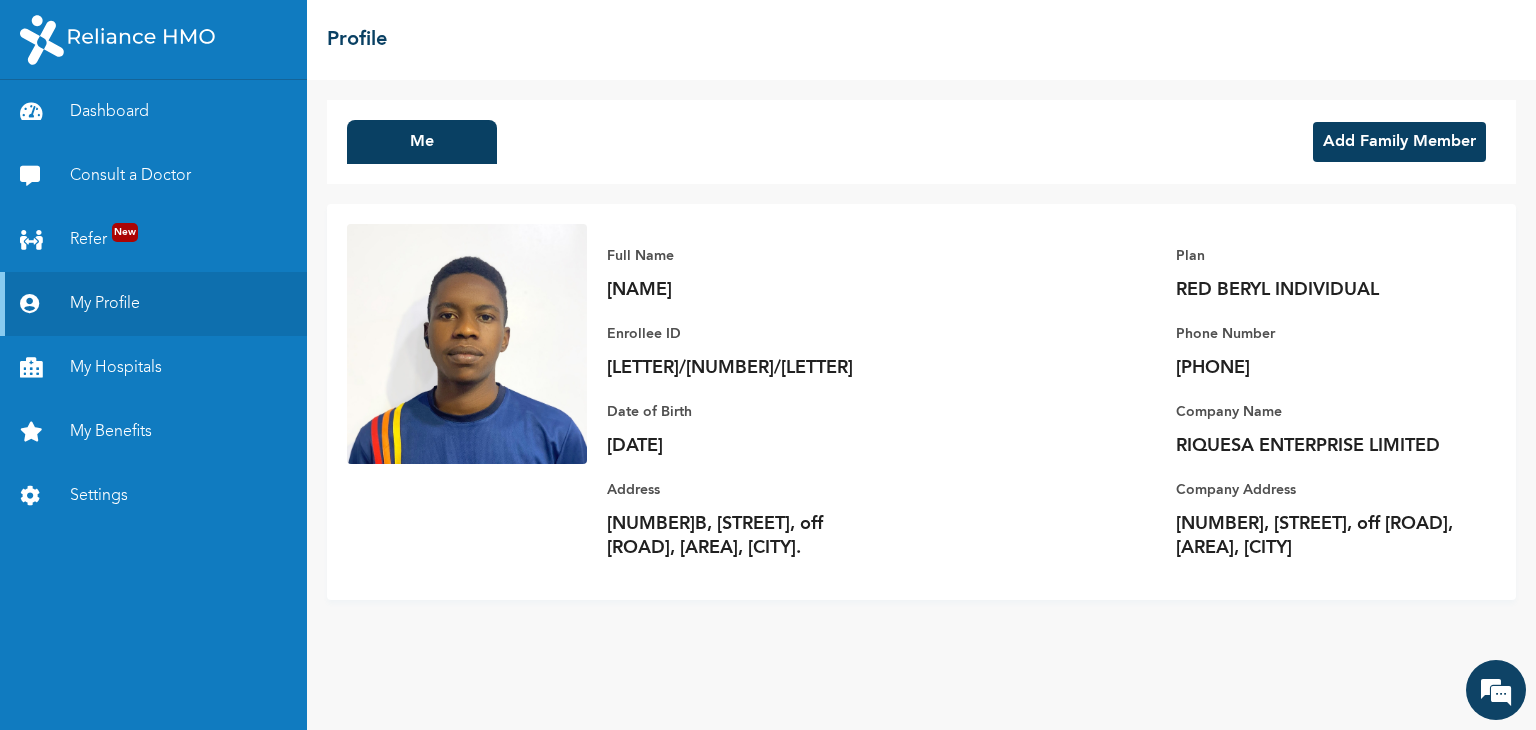 click at bounding box center (153, 40) 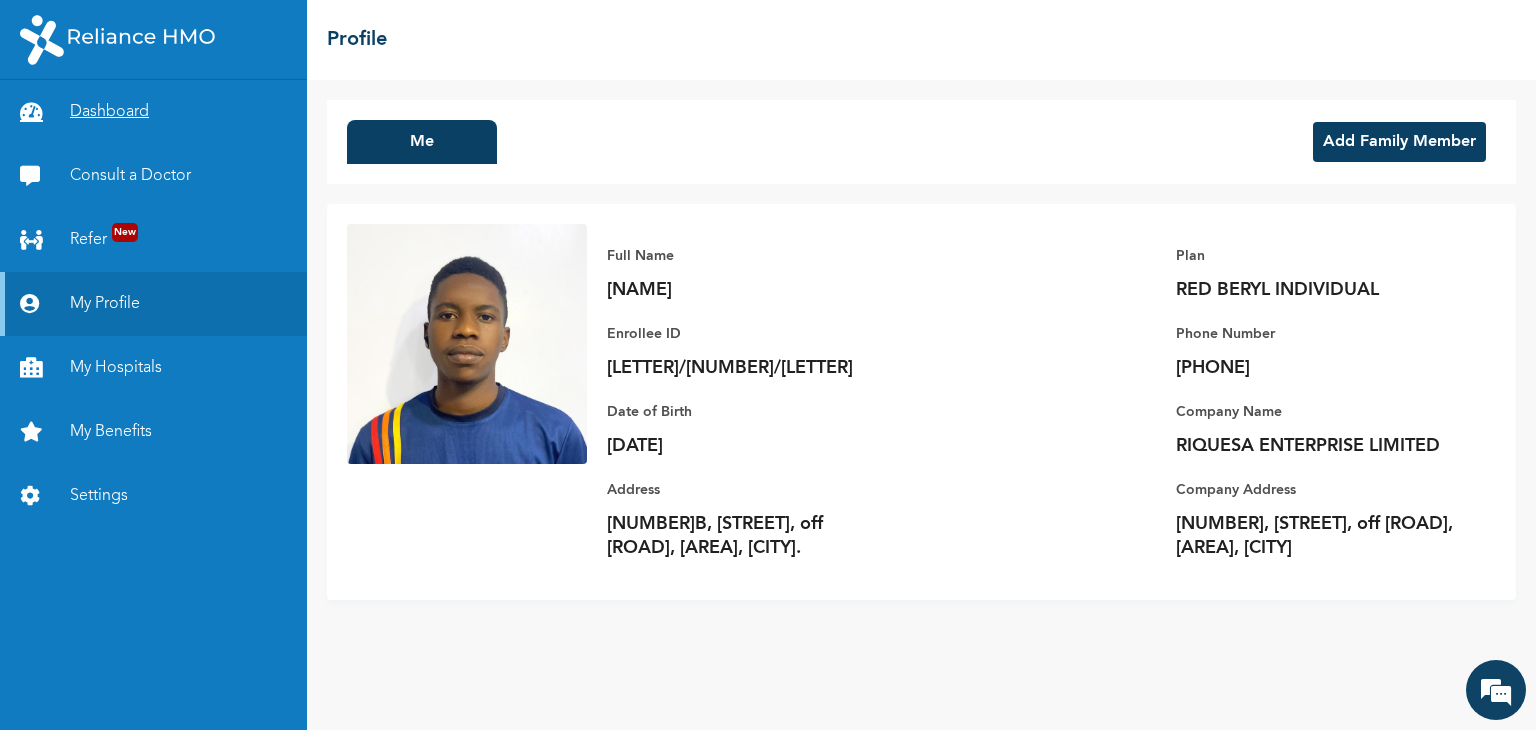 click on "Dashboard" at bounding box center (153, 112) 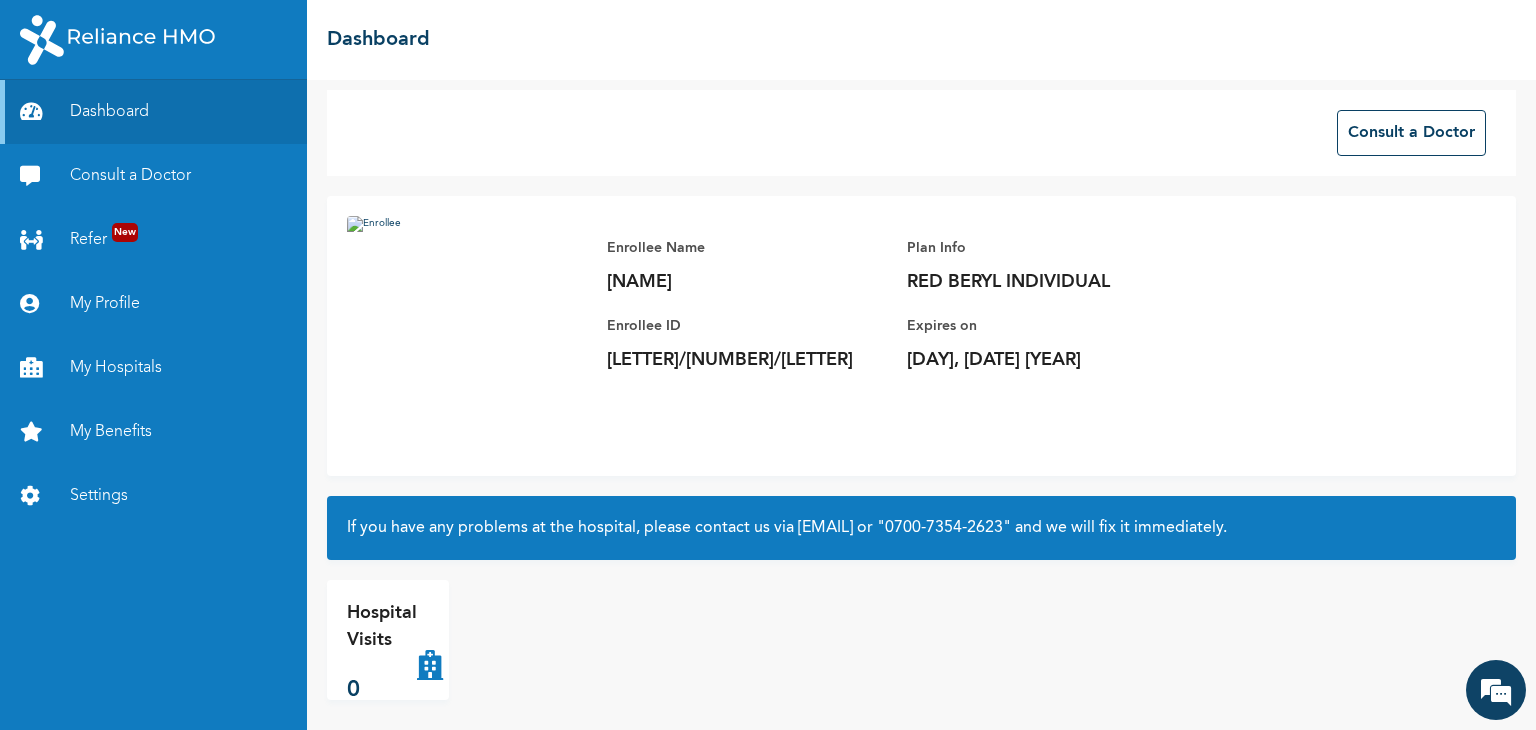 scroll, scrollTop: 20, scrollLeft: 0, axis: vertical 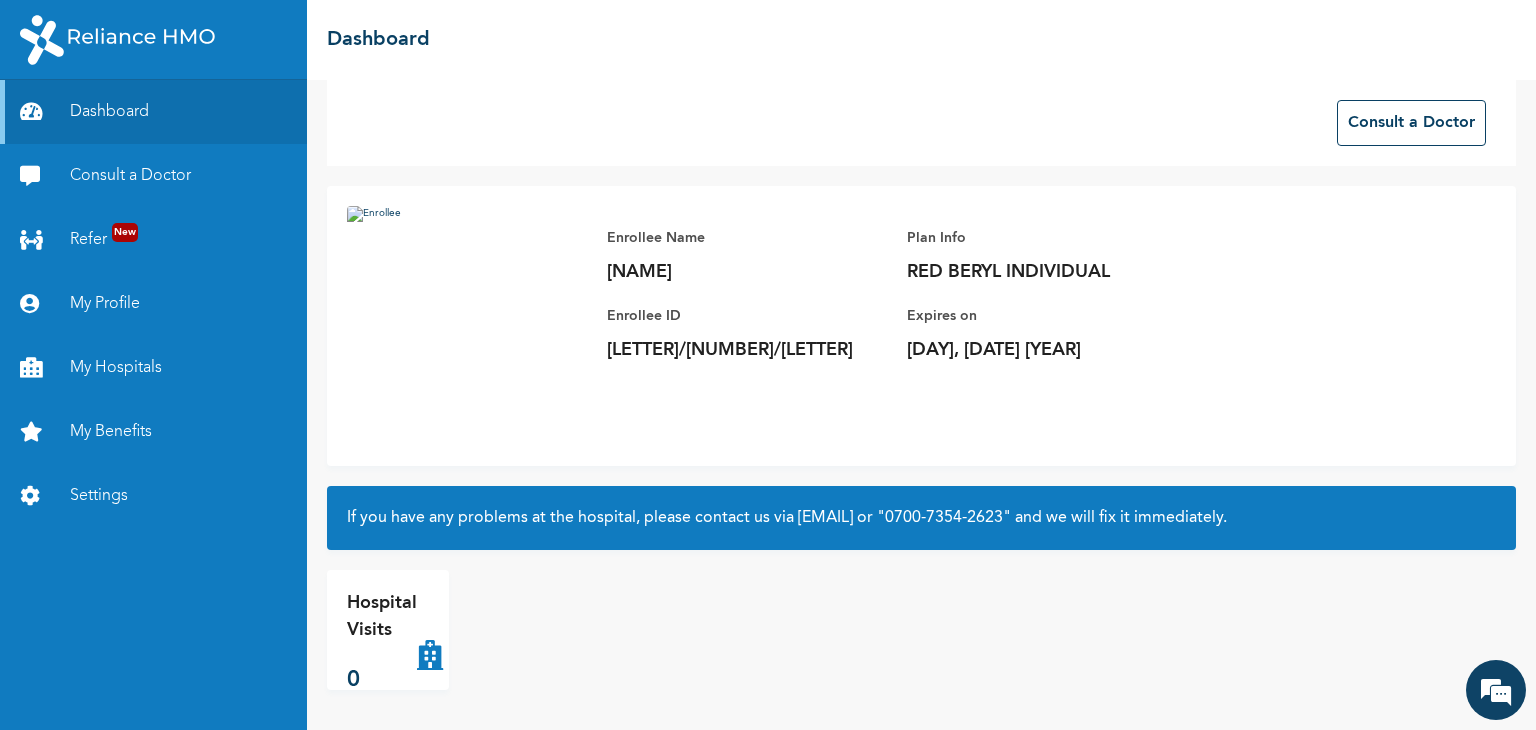 click on "Hospital Visits" at bounding box center (382, 617) 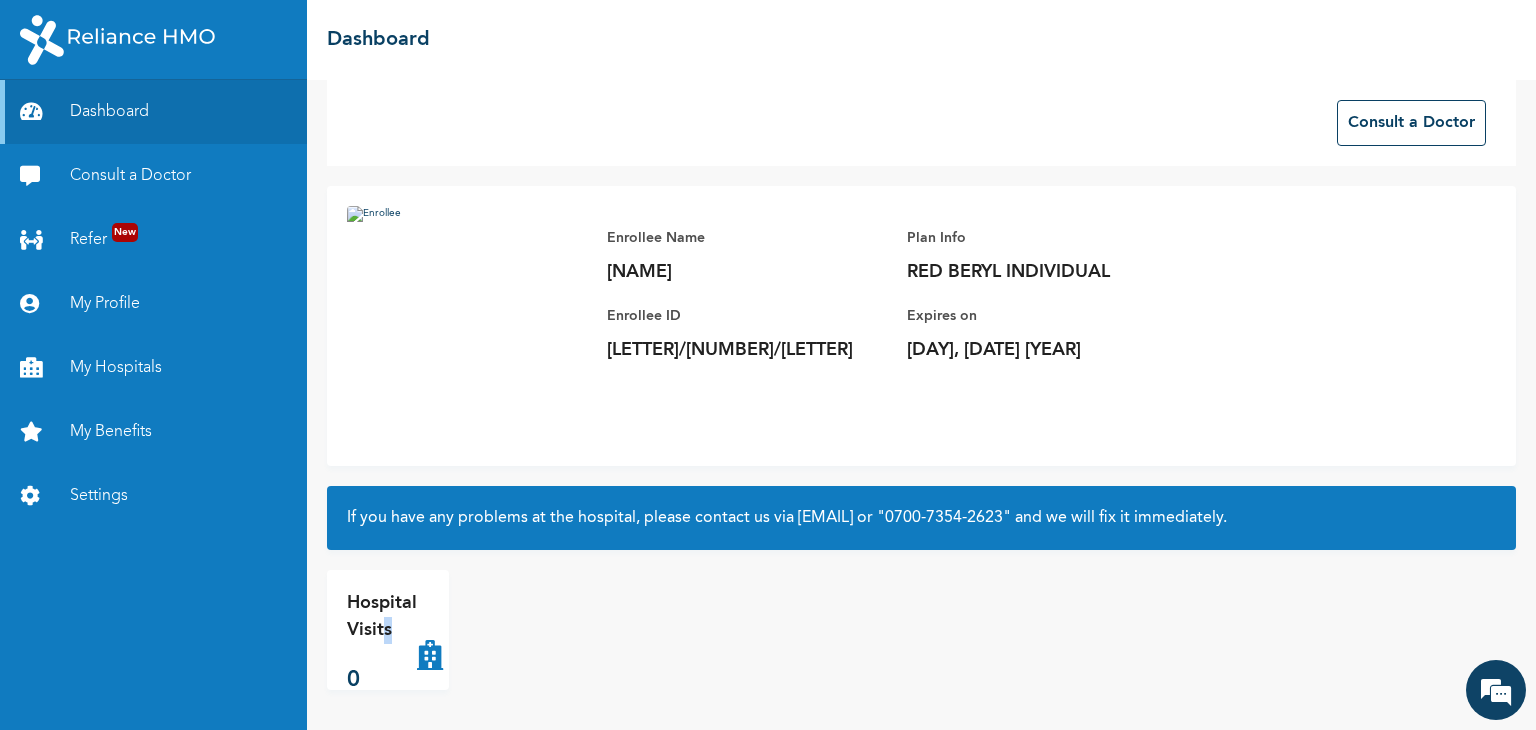 click on "Hospital Visits" at bounding box center (382, 617) 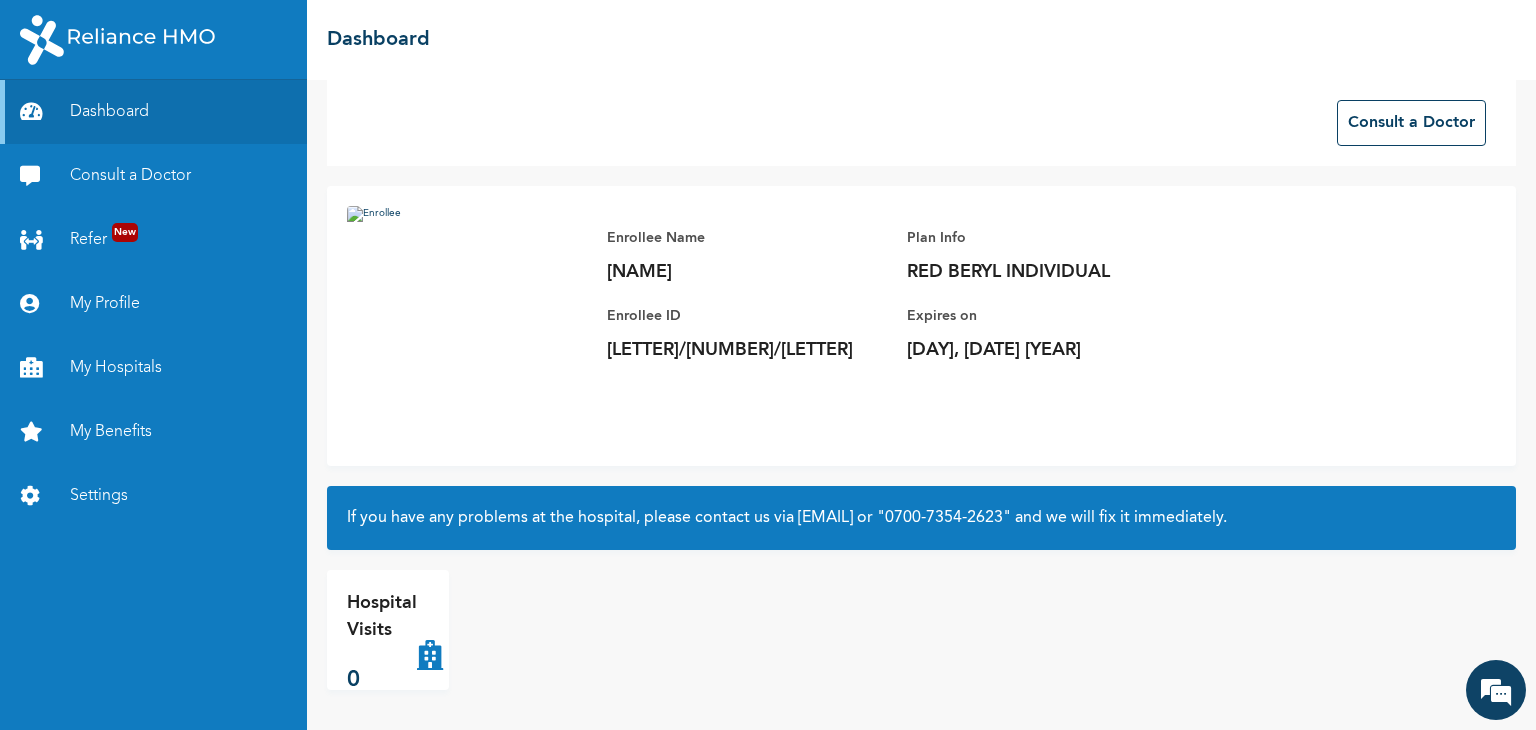 click at bounding box center (430, 630) 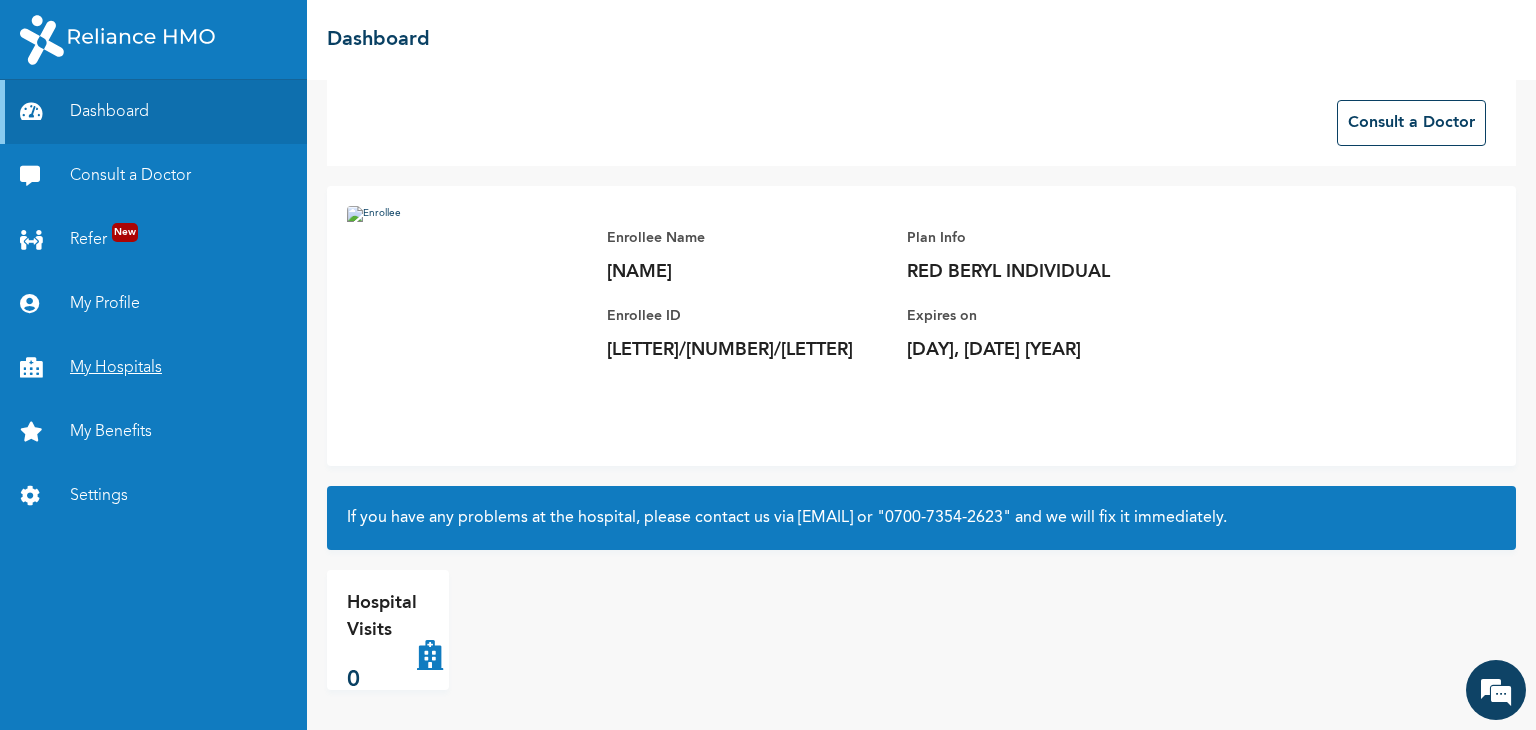 click on "My Hospitals" at bounding box center (153, 368) 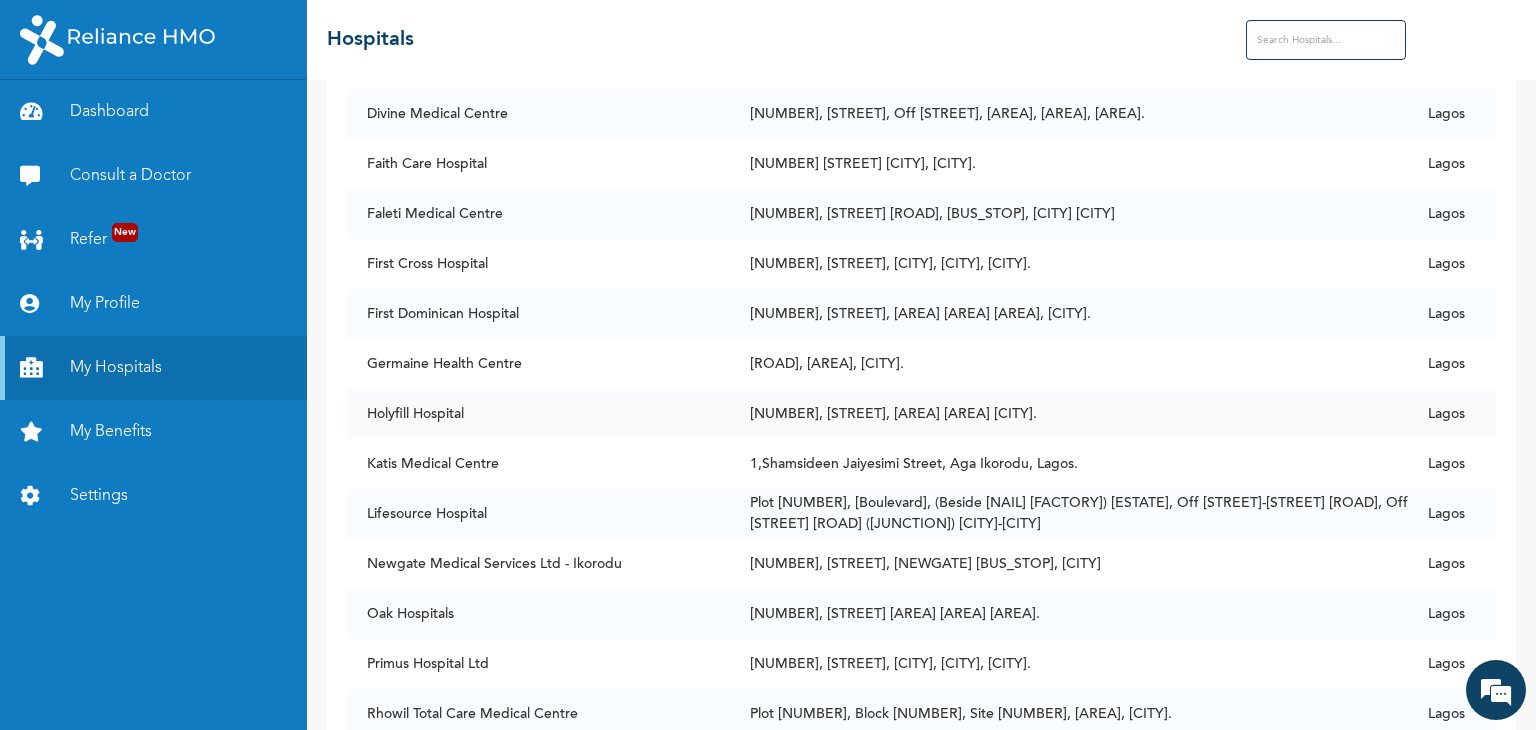 scroll, scrollTop: 500, scrollLeft: 0, axis: vertical 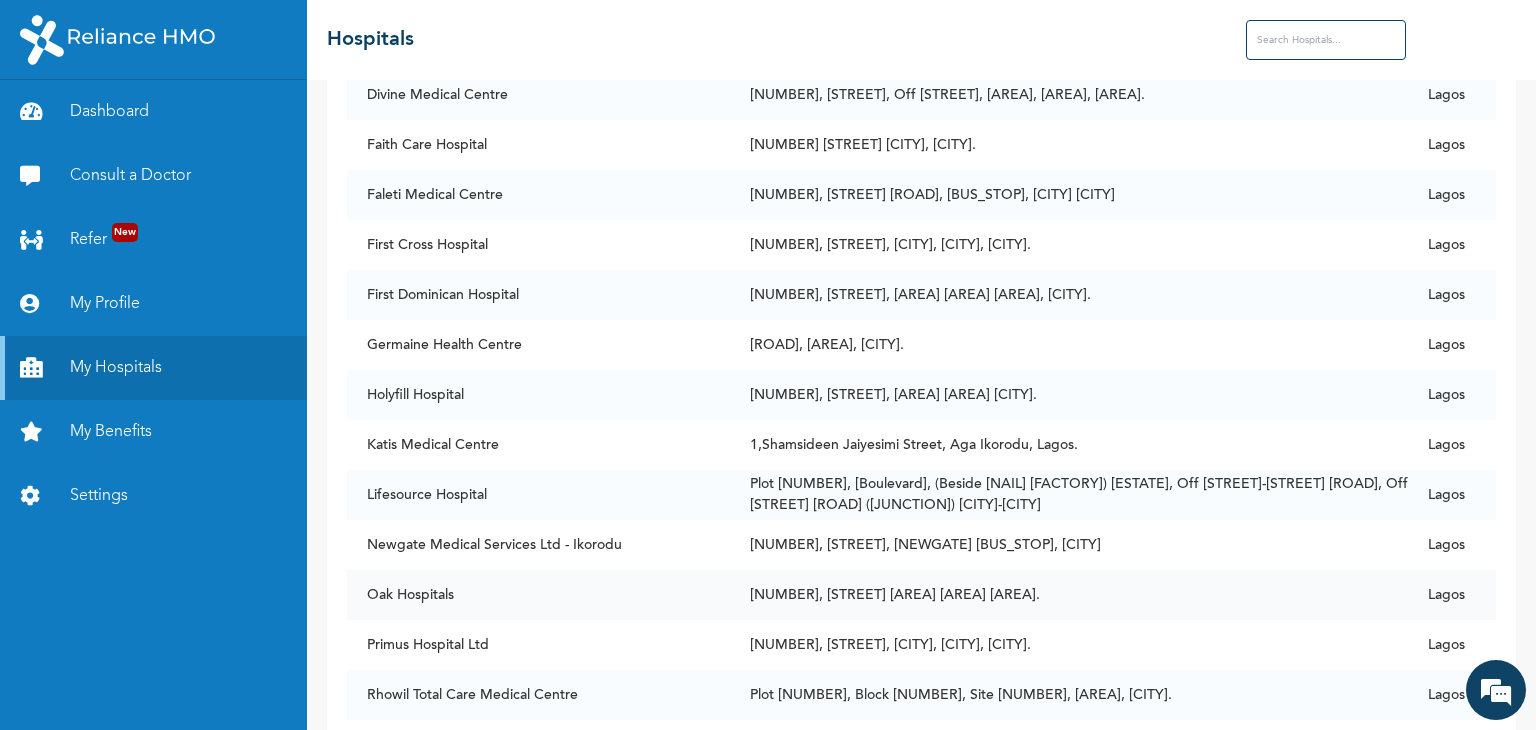 click on "[NUMBER], [STREET] [AREA] [STOP], [CITY]." at bounding box center [1069, 595] 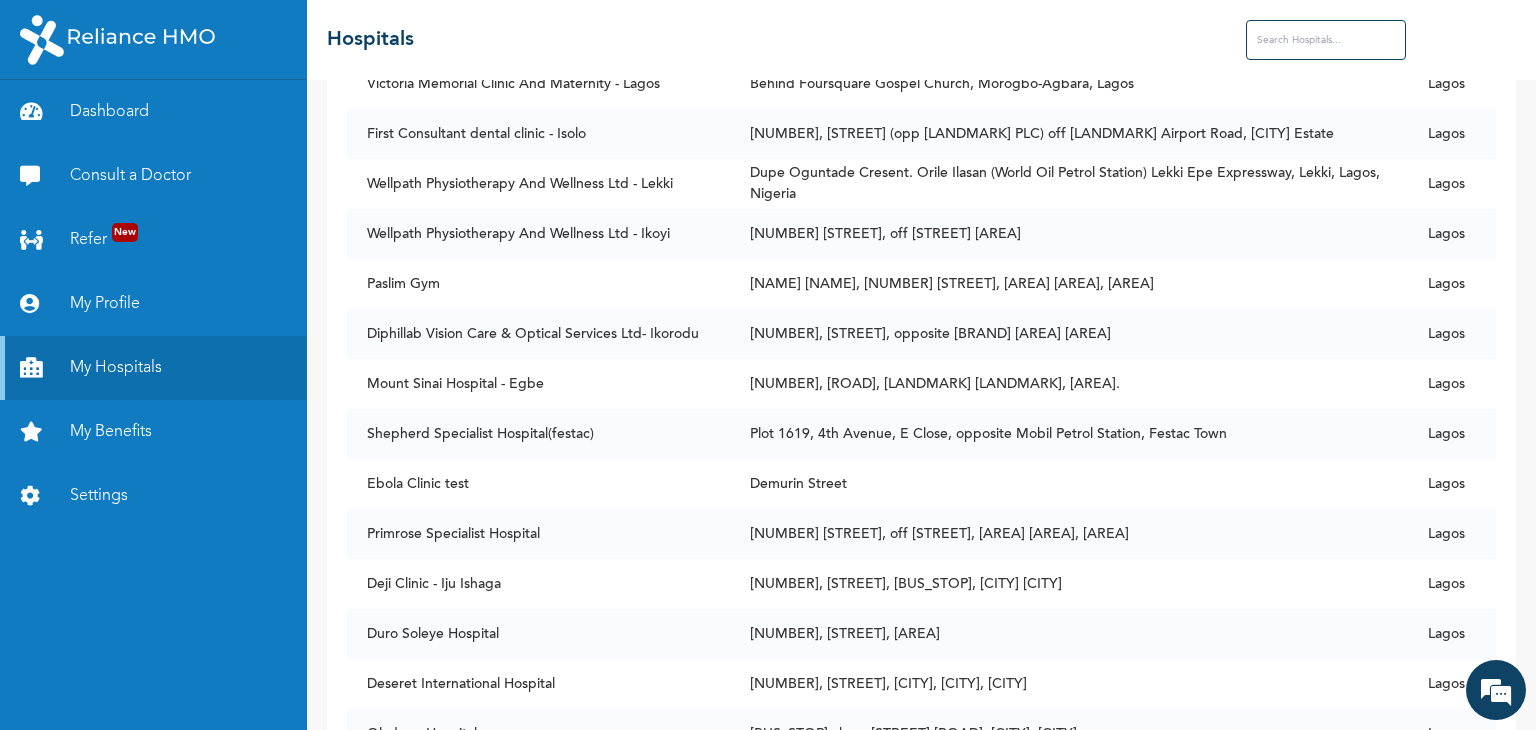 scroll, scrollTop: 3600, scrollLeft: 0, axis: vertical 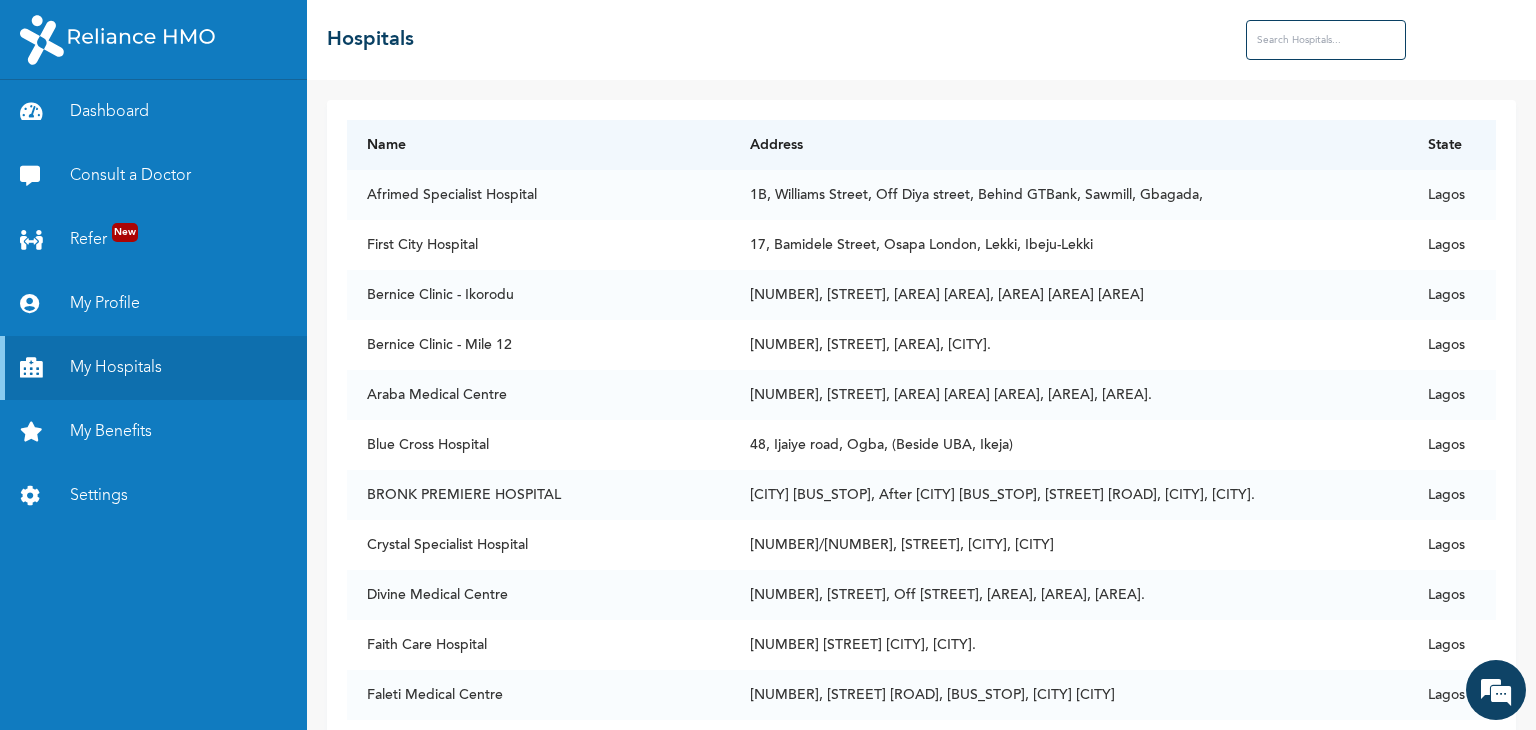 click at bounding box center [1326, 40] 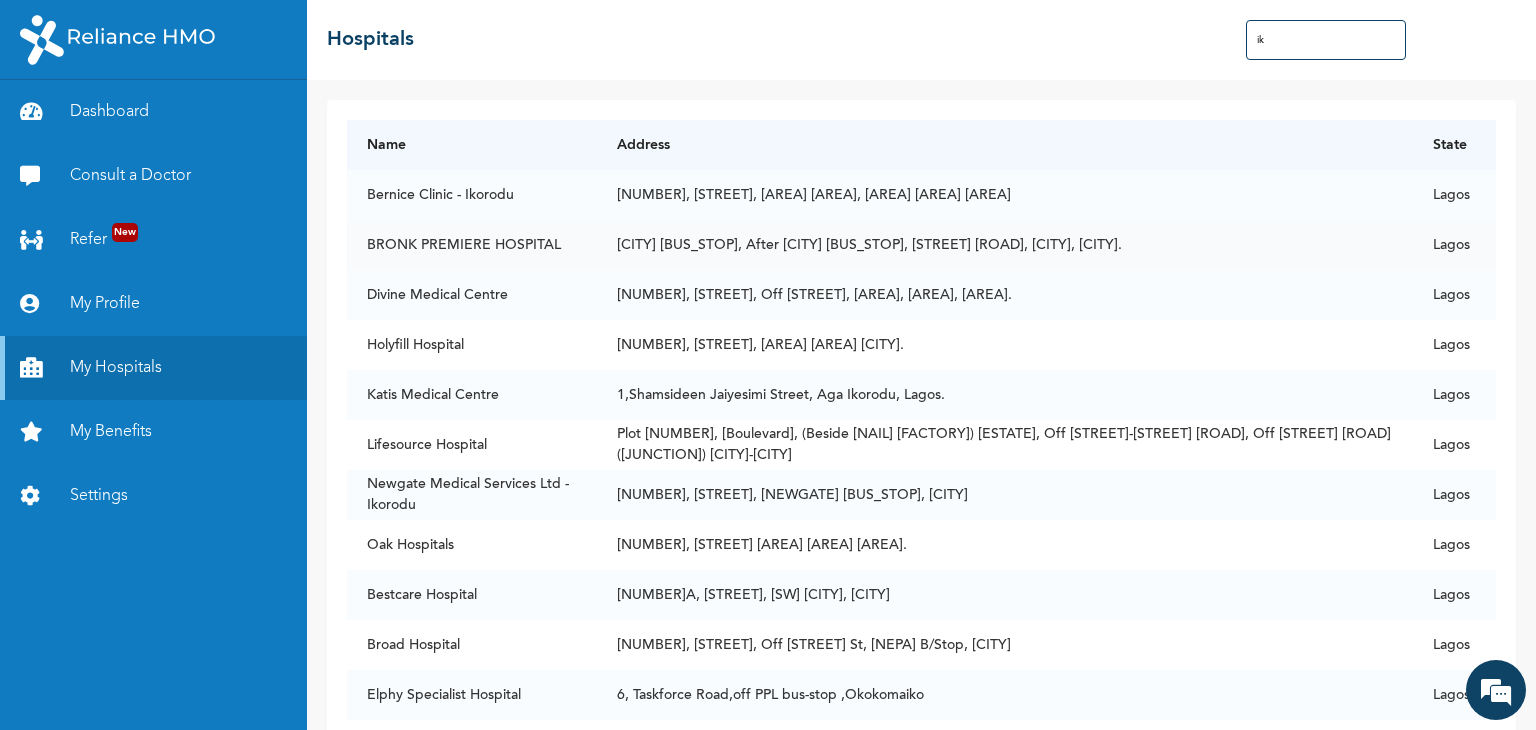 type on "i" 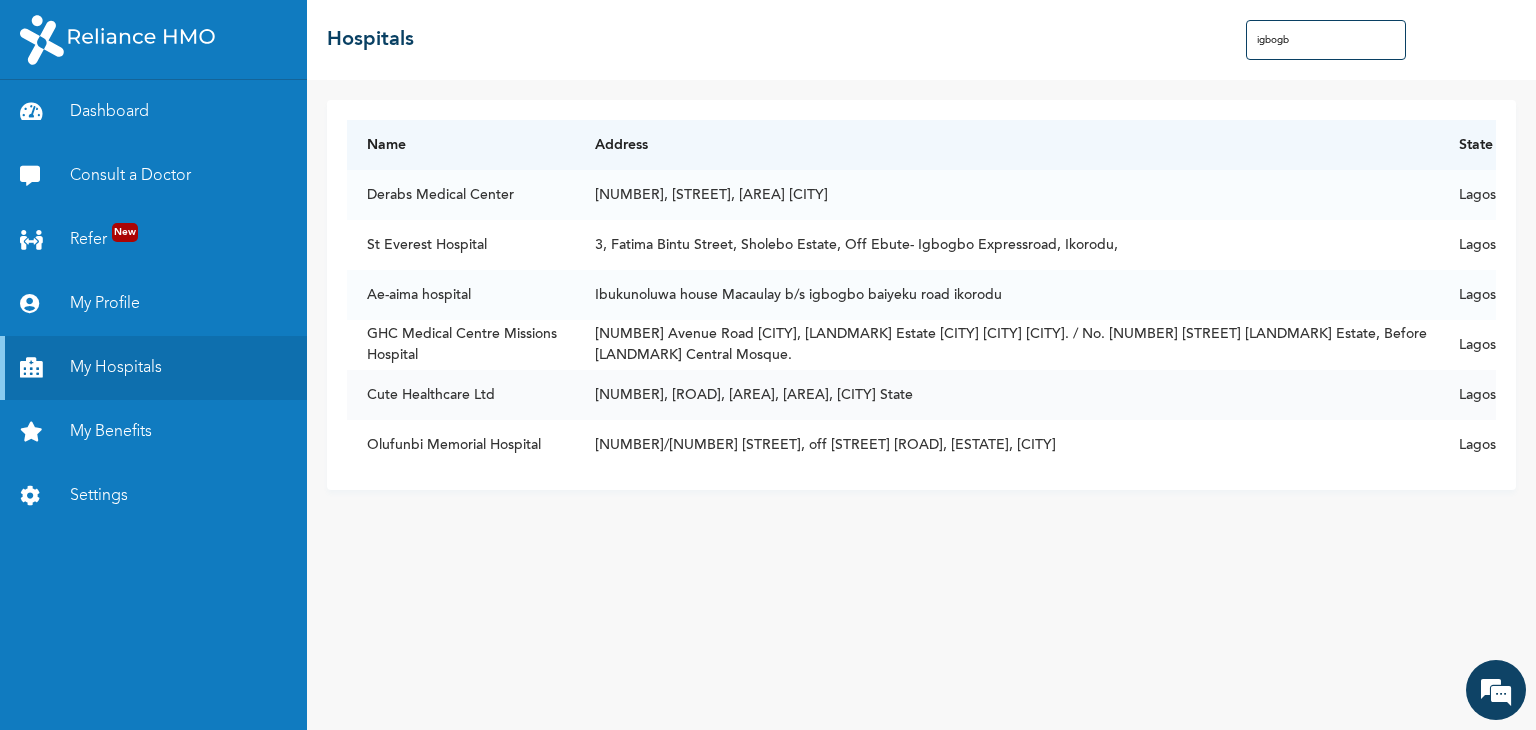 type on "igbogb" 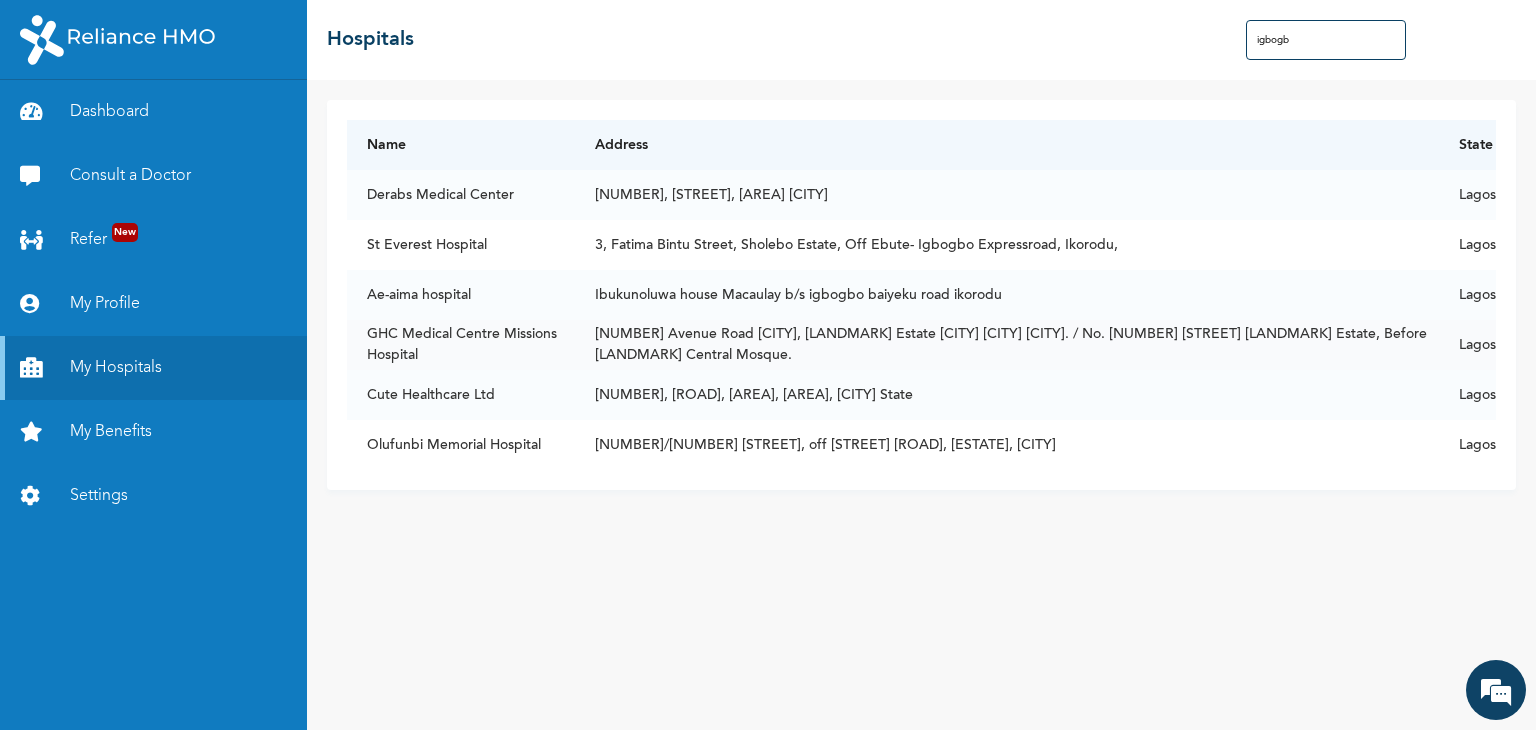 click on "GHC Medical Centre Missions Hospital" at bounding box center (460, 345) 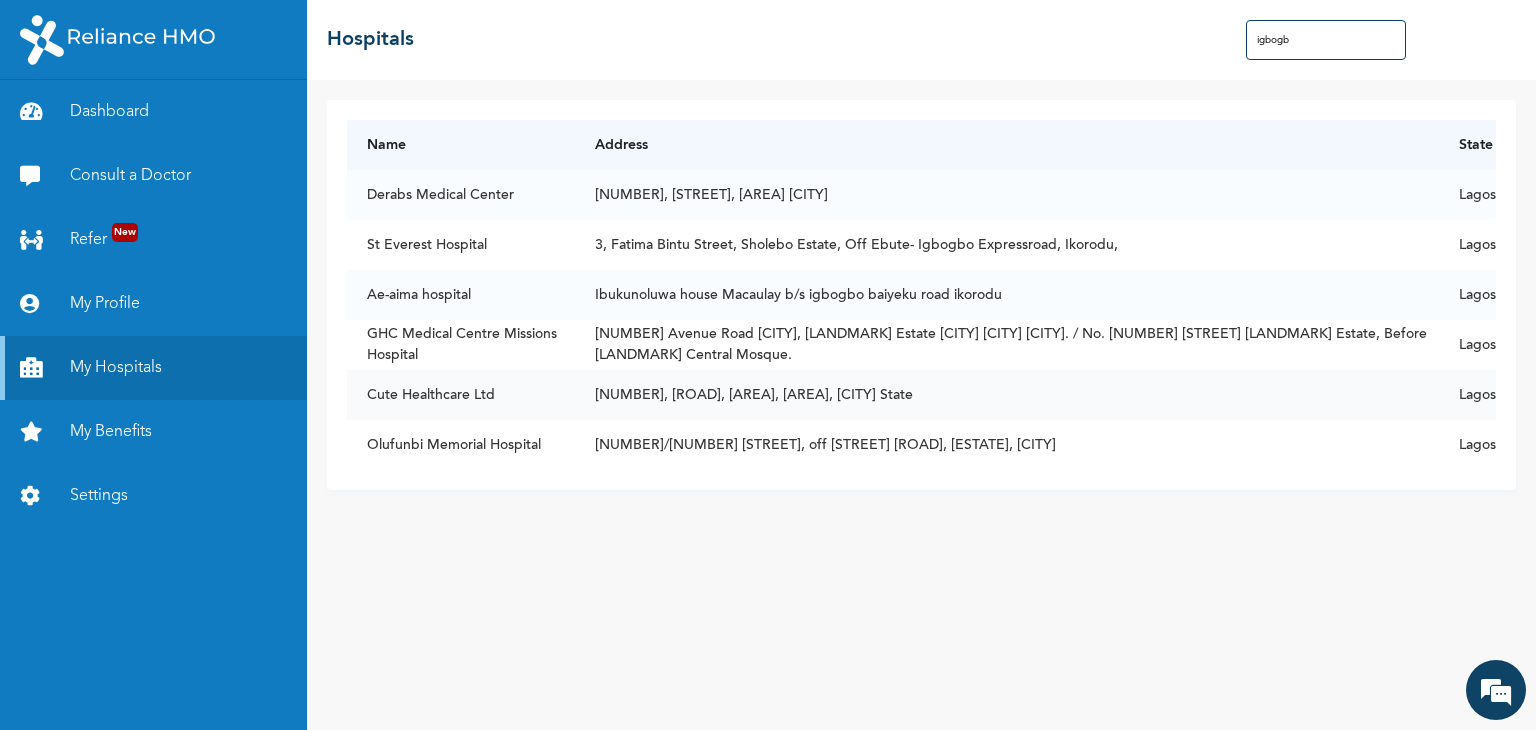 click on "Cute Healthcare Ltd" at bounding box center [460, 395] 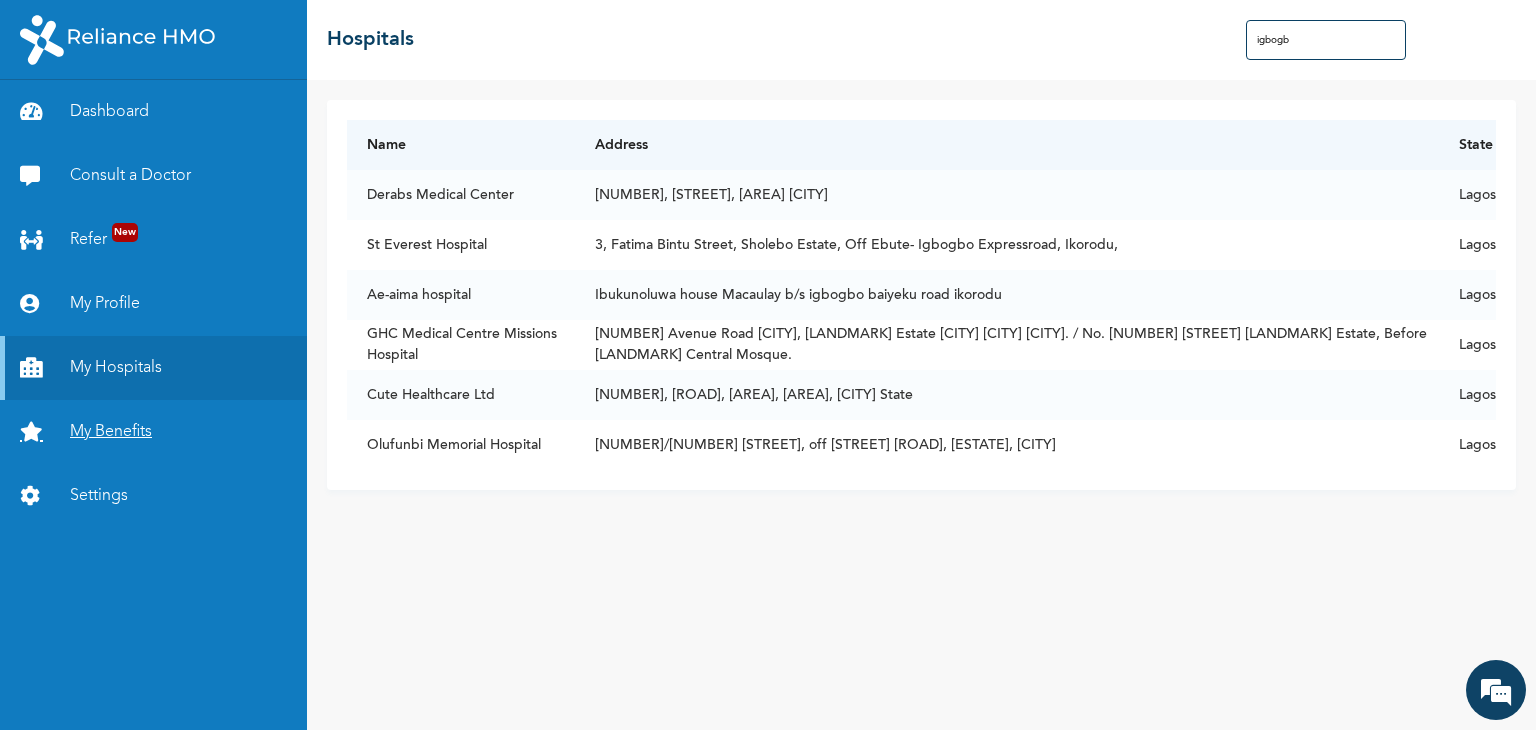 drag, startPoint x: 492, startPoint y: 397, endPoint x: 134, endPoint y: 427, distance: 359.2548 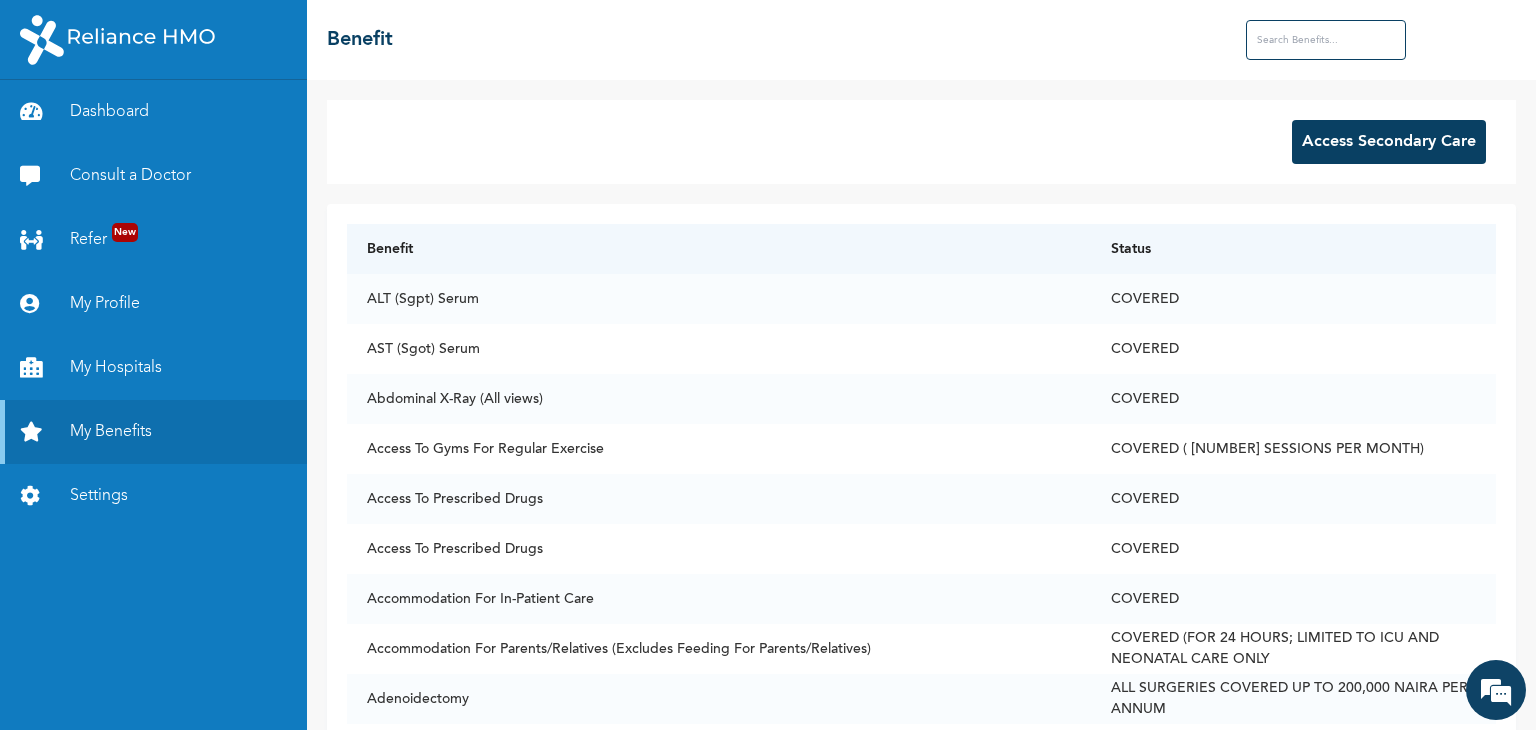 click on "Access Secondary Care" at bounding box center (1389, 142) 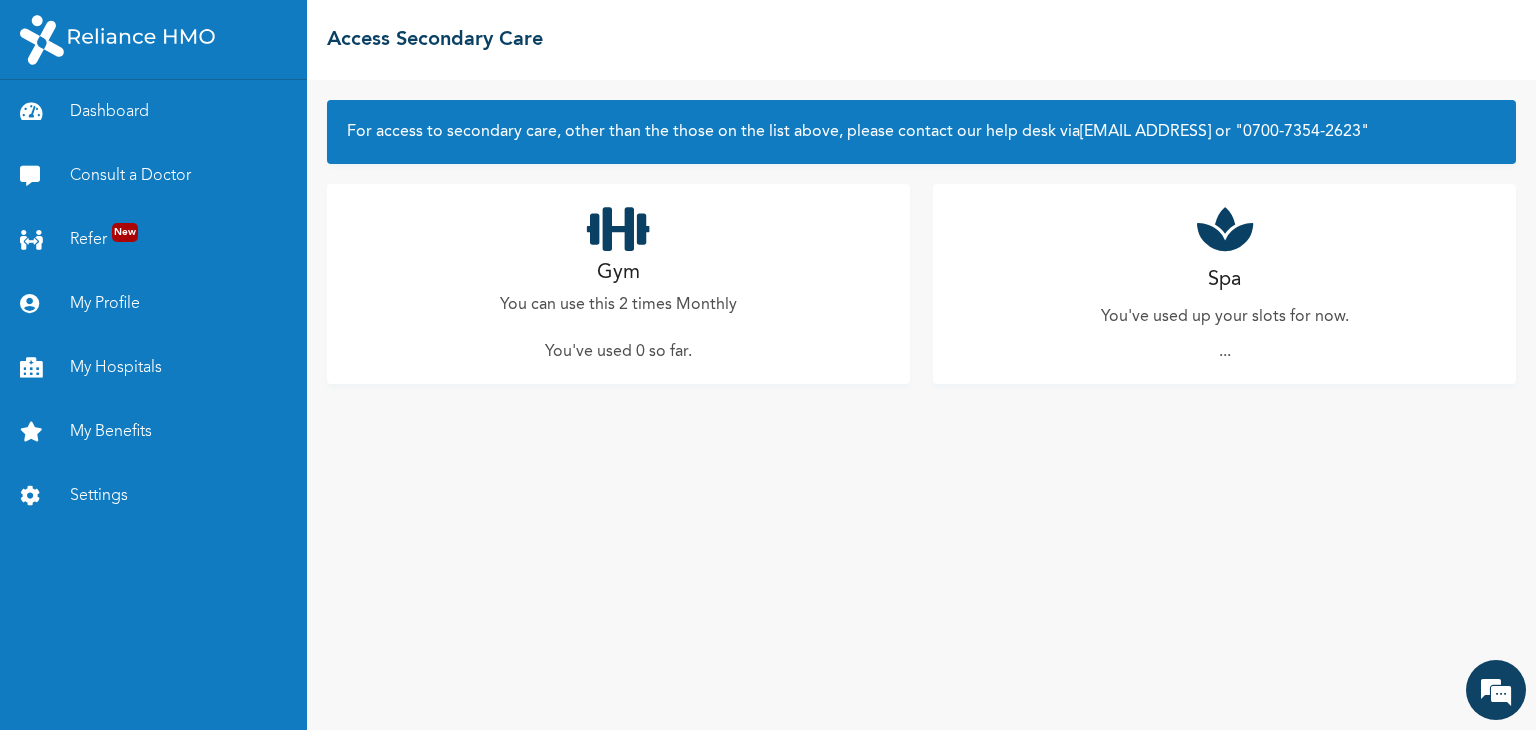 scroll, scrollTop: 0, scrollLeft: 0, axis: both 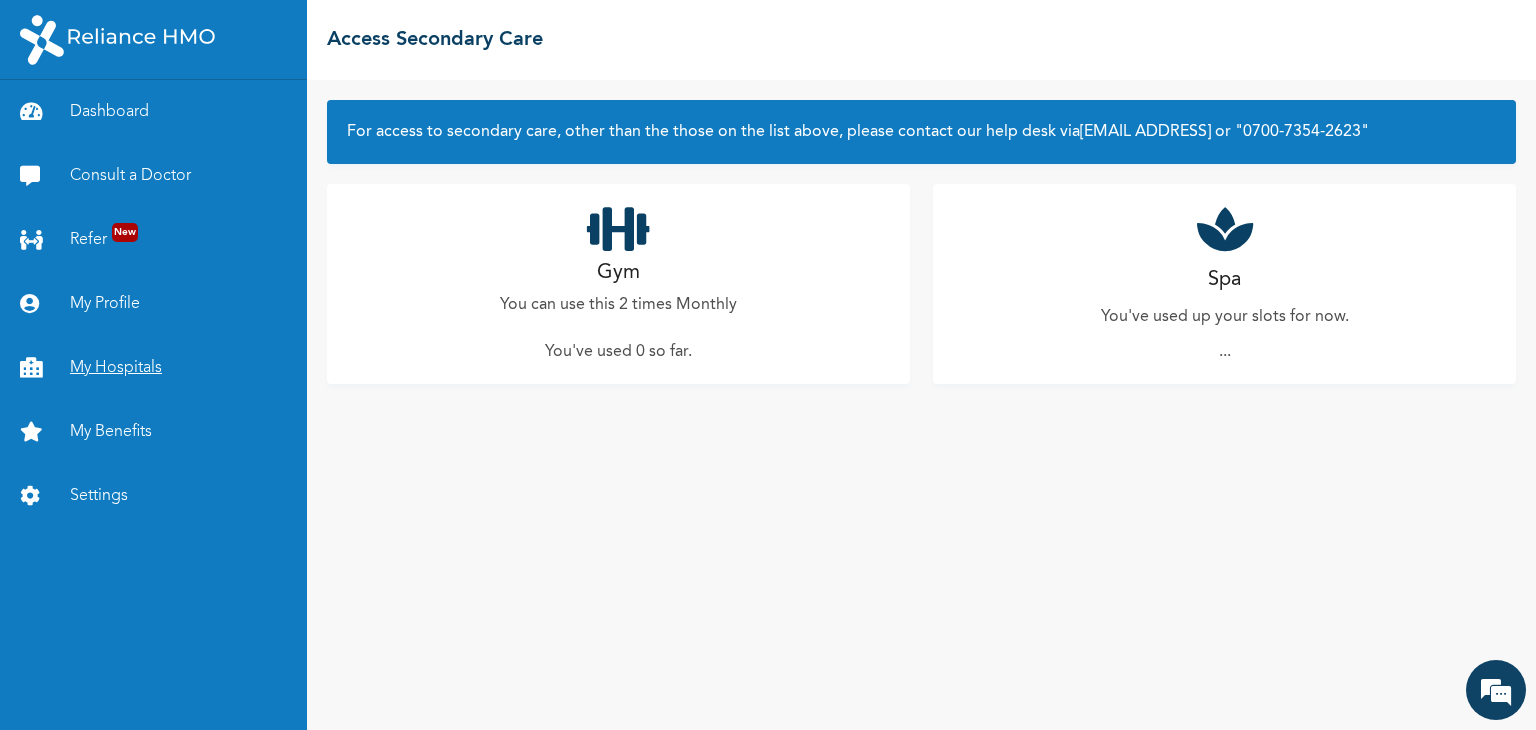 click on "My Hospitals" at bounding box center (153, 368) 